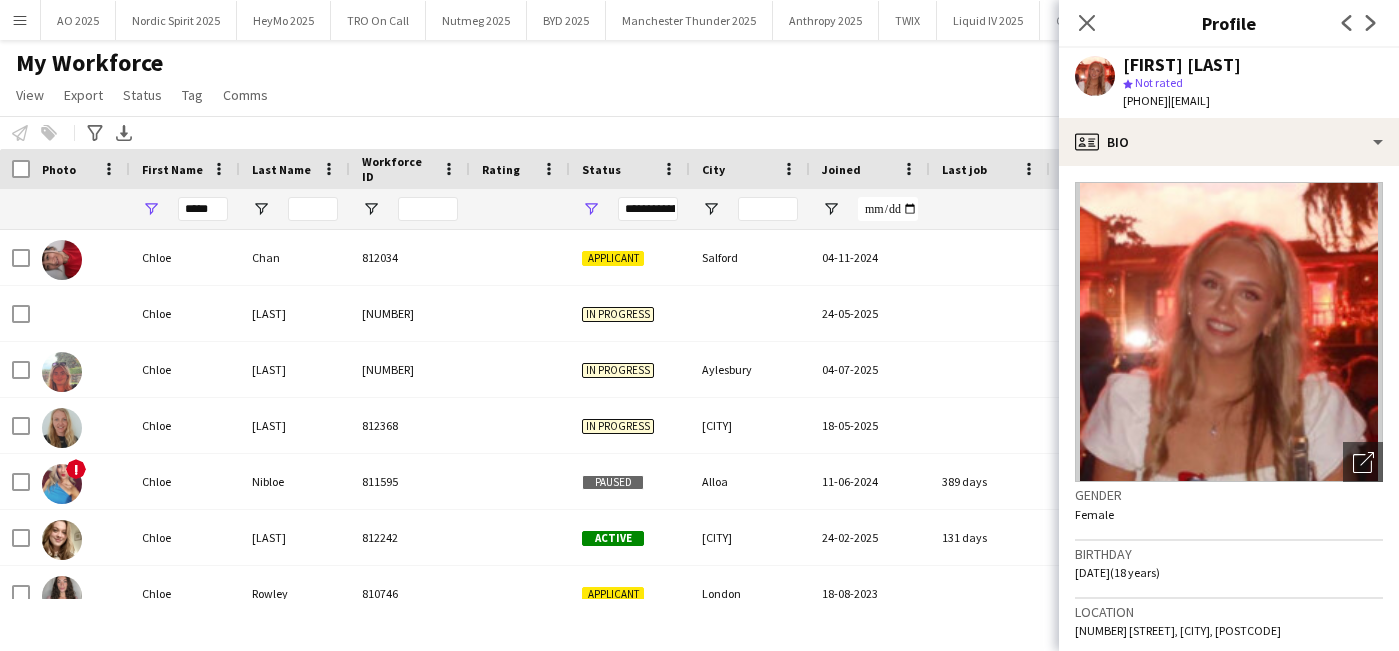 scroll, scrollTop: 0, scrollLeft: 0, axis: both 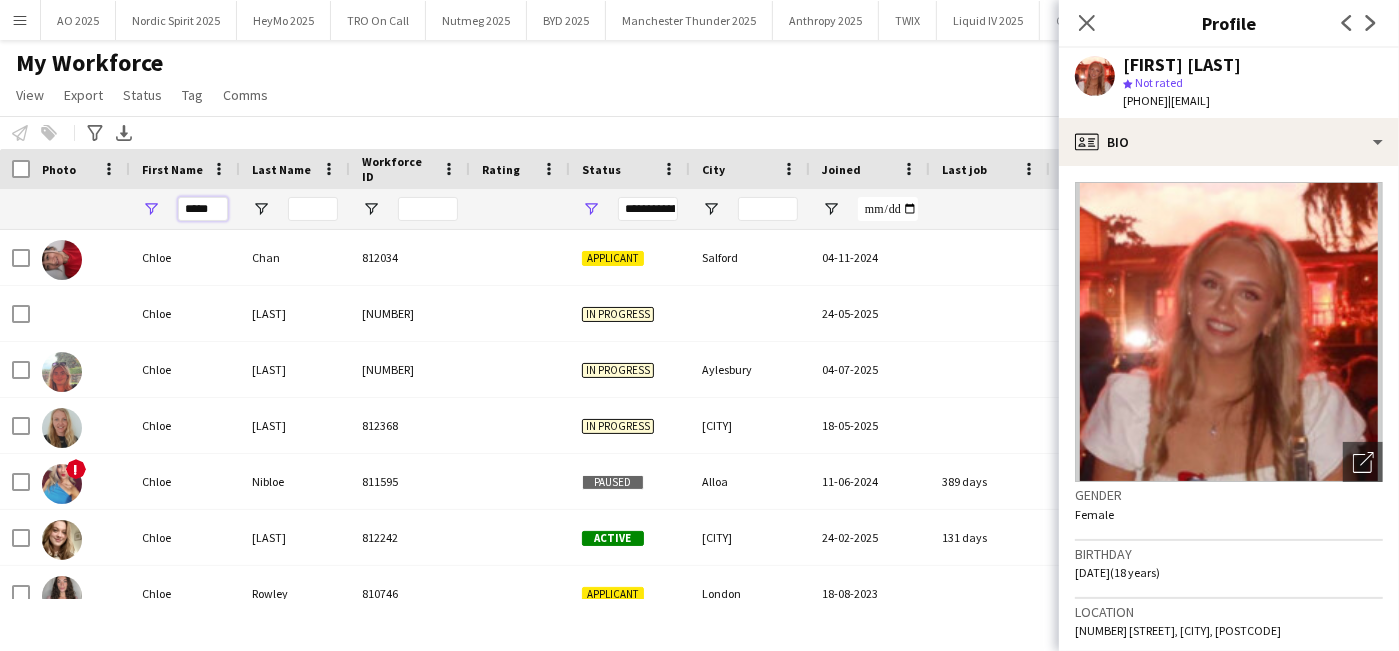 drag, startPoint x: 176, startPoint y: 207, endPoint x: 91, endPoint y: 195, distance: 85.84288 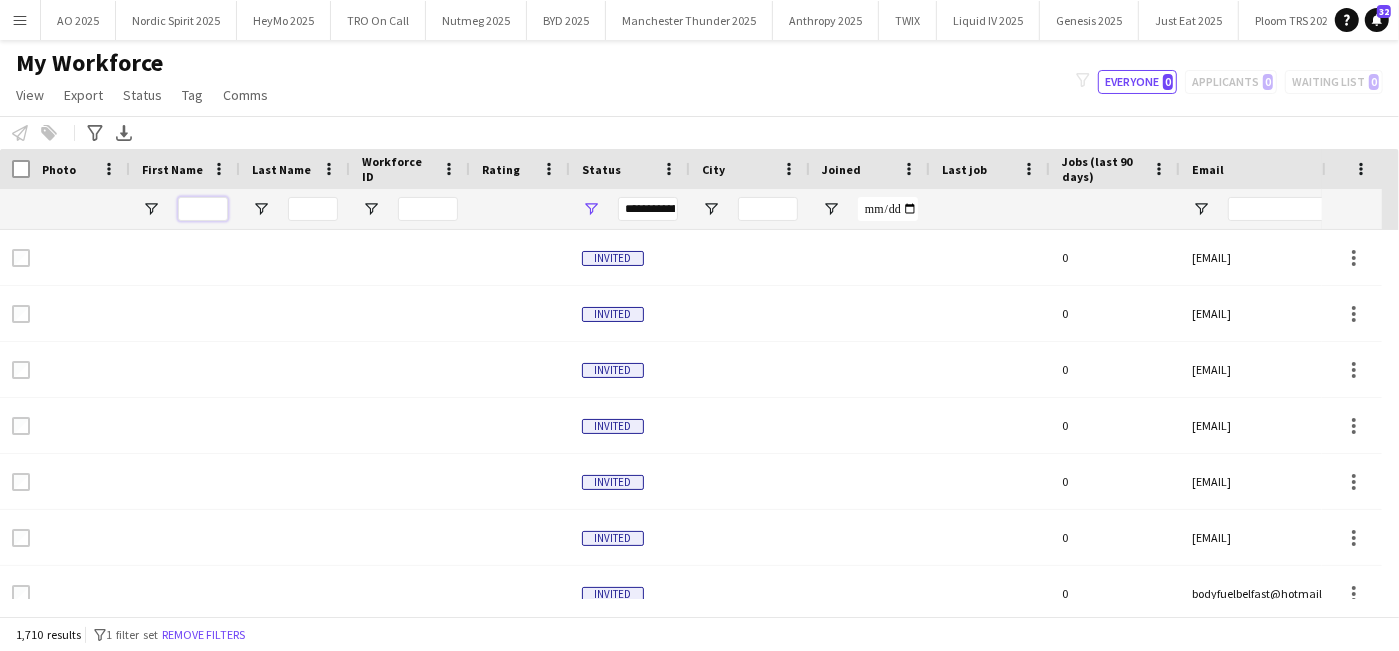 type 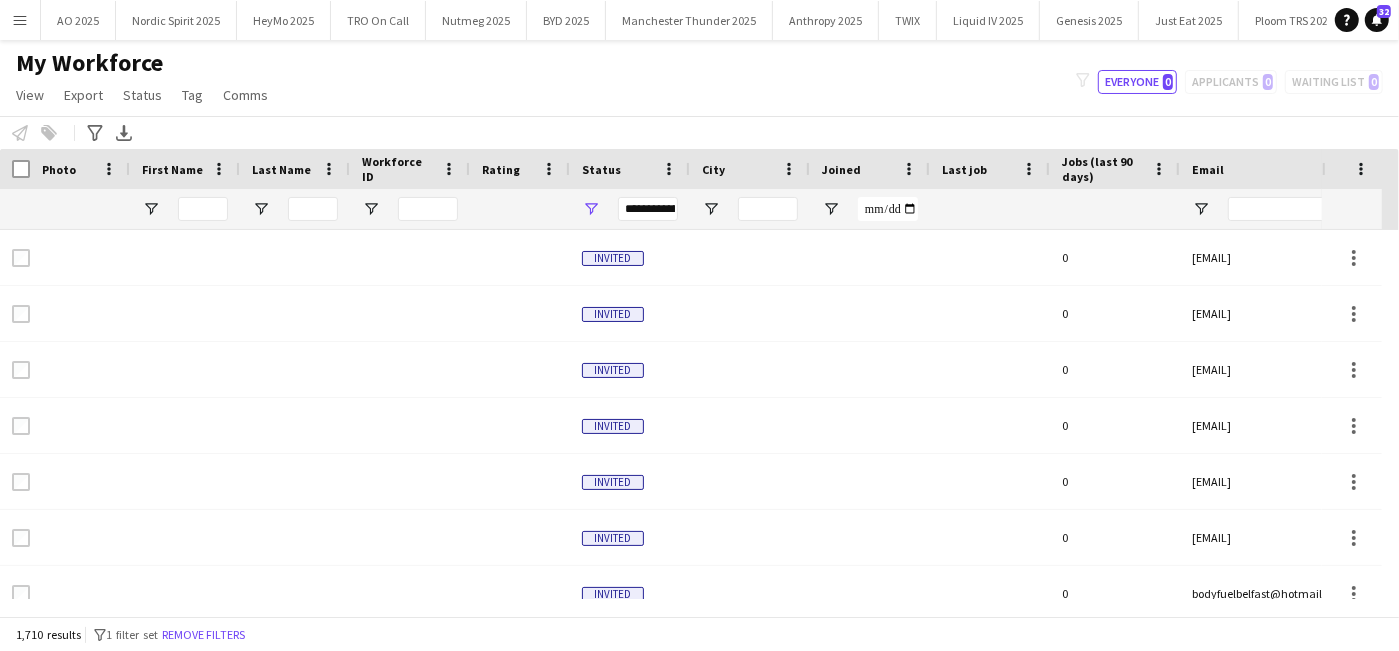 click on "Menu" at bounding box center (20, 20) 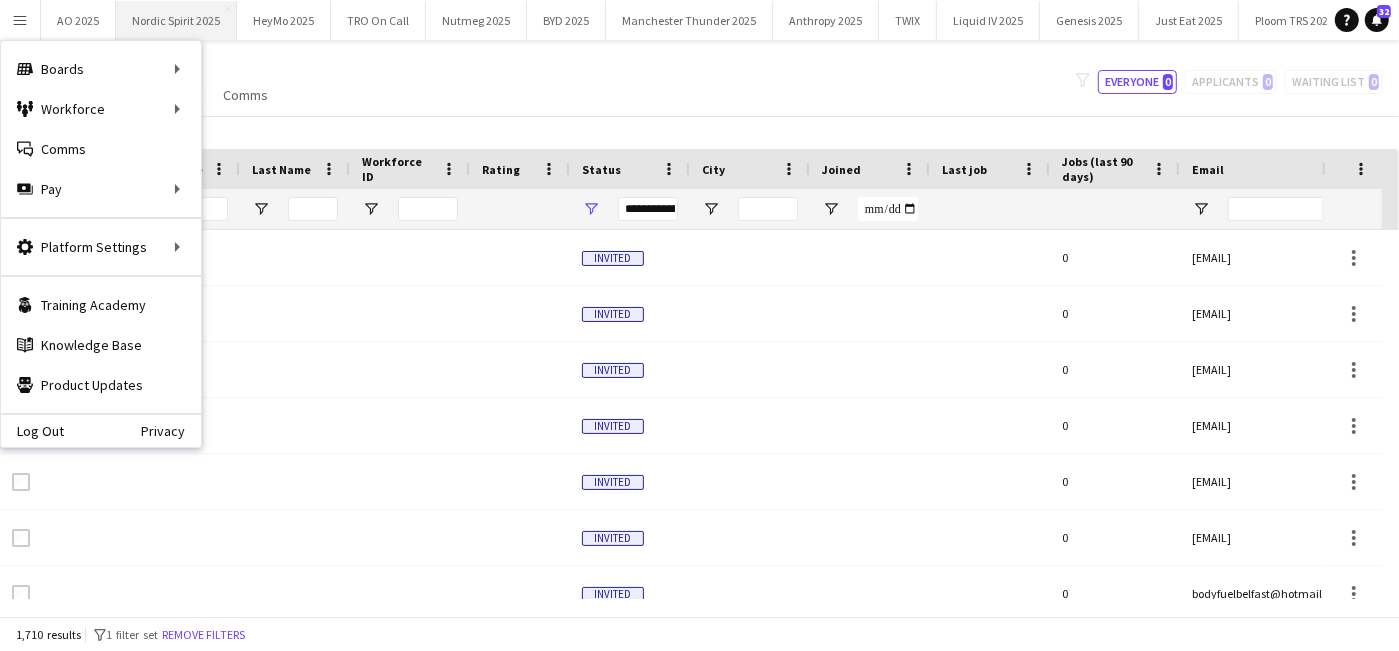 click on "Nordic Spirit 2025
Close" at bounding box center (176, 20) 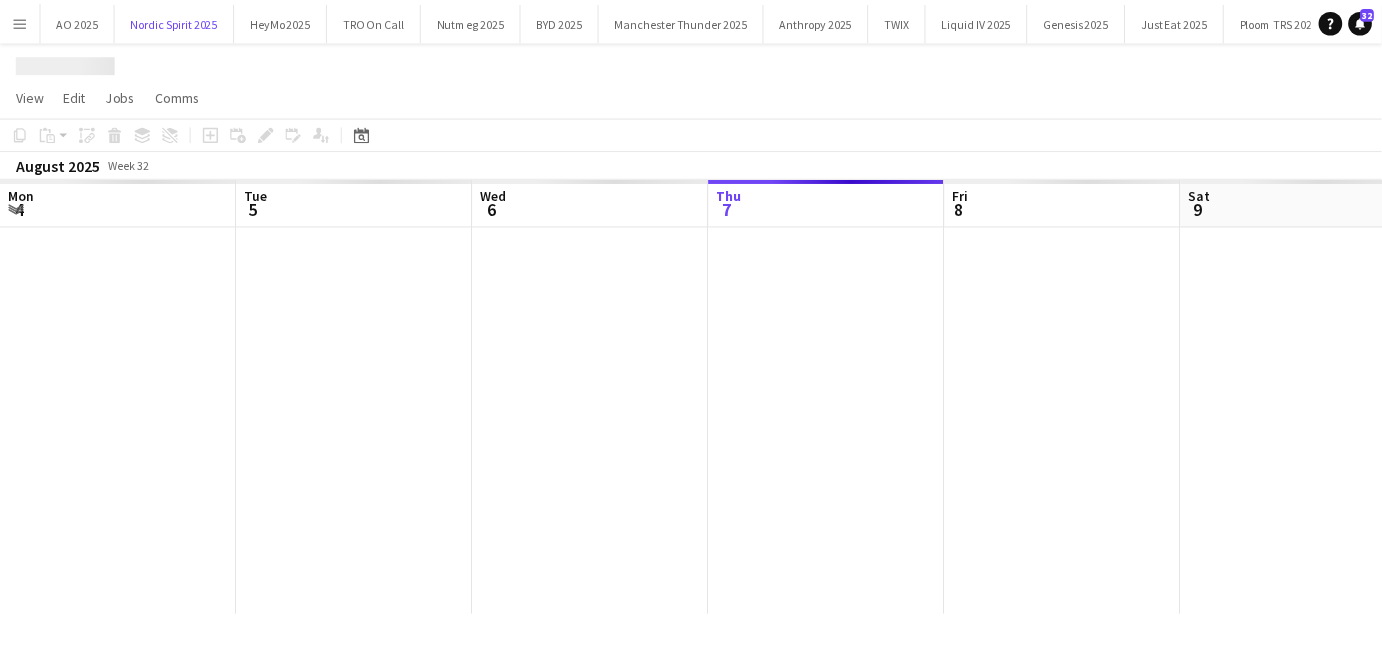 scroll, scrollTop: 0, scrollLeft: 477, axis: horizontal 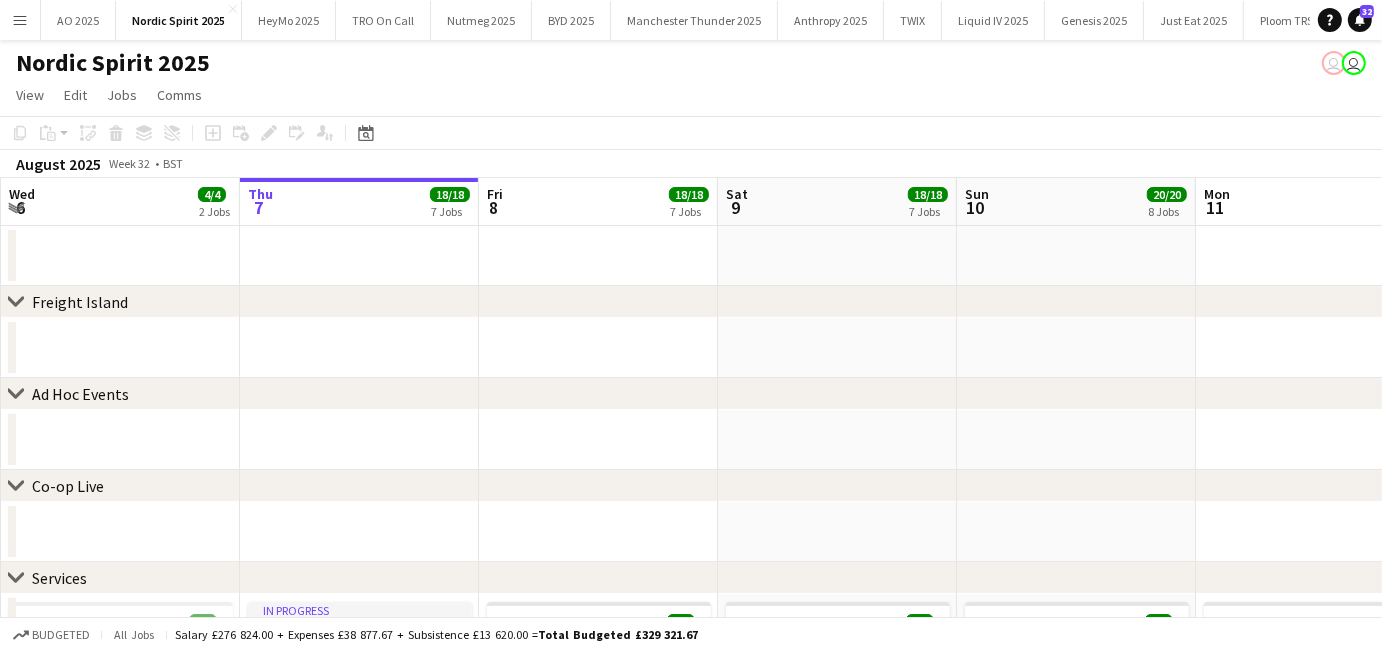 click at bounding box center [120, 440] 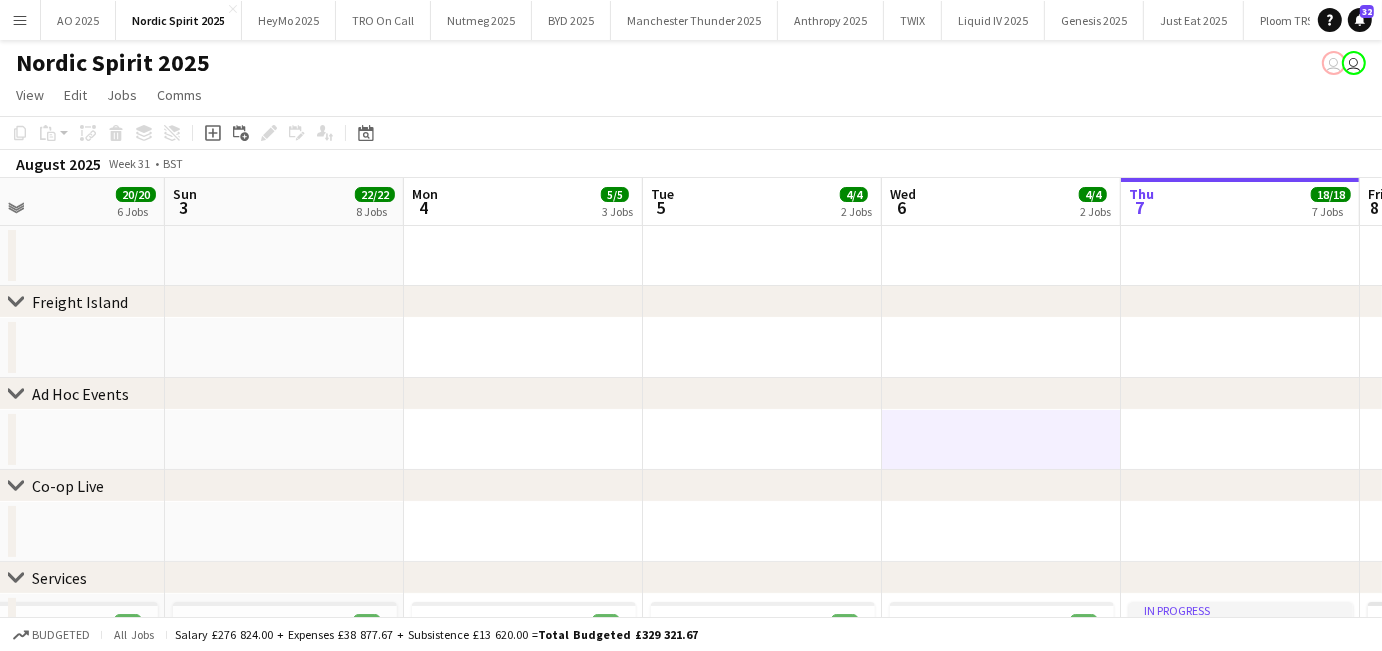 scroll, scrollTop: 0, scrollLeft: 721, axis: horizontal 